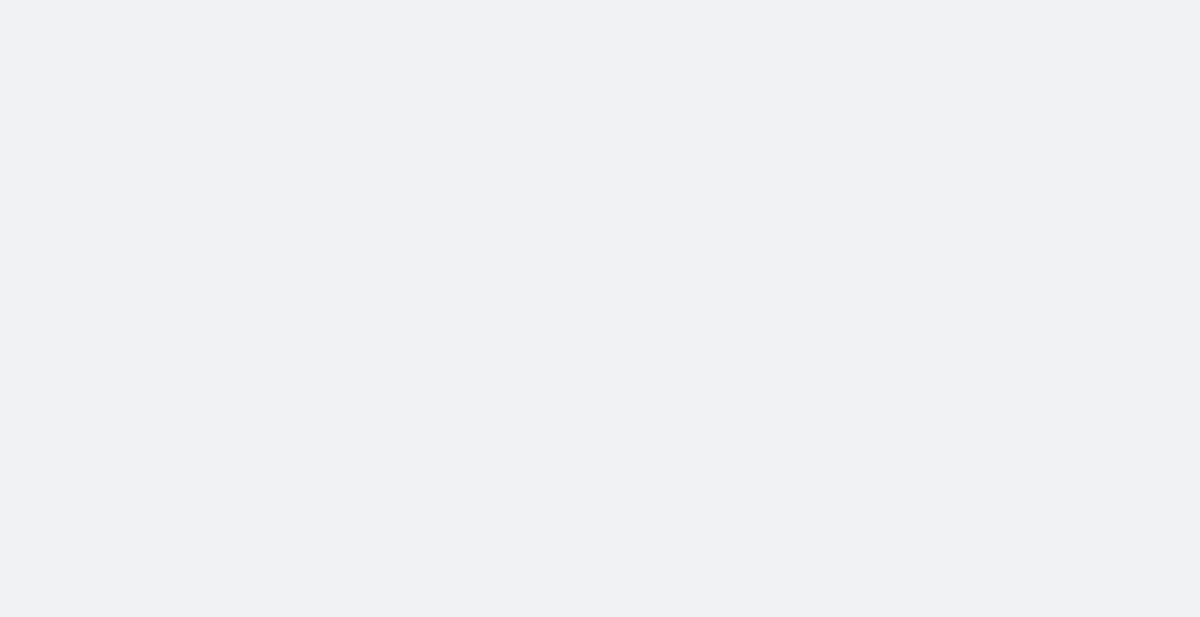 scroll, scrollTop: 0, scrollLeft: 0, axis: both 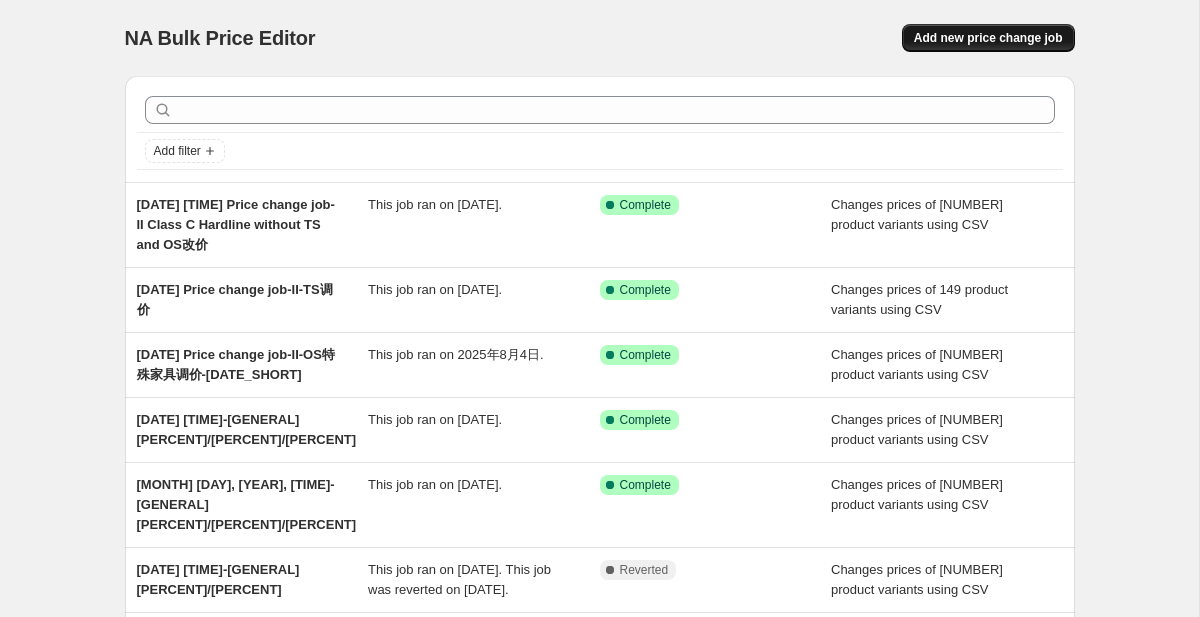click on "Add new price change job" at bounding box center (988, 38) 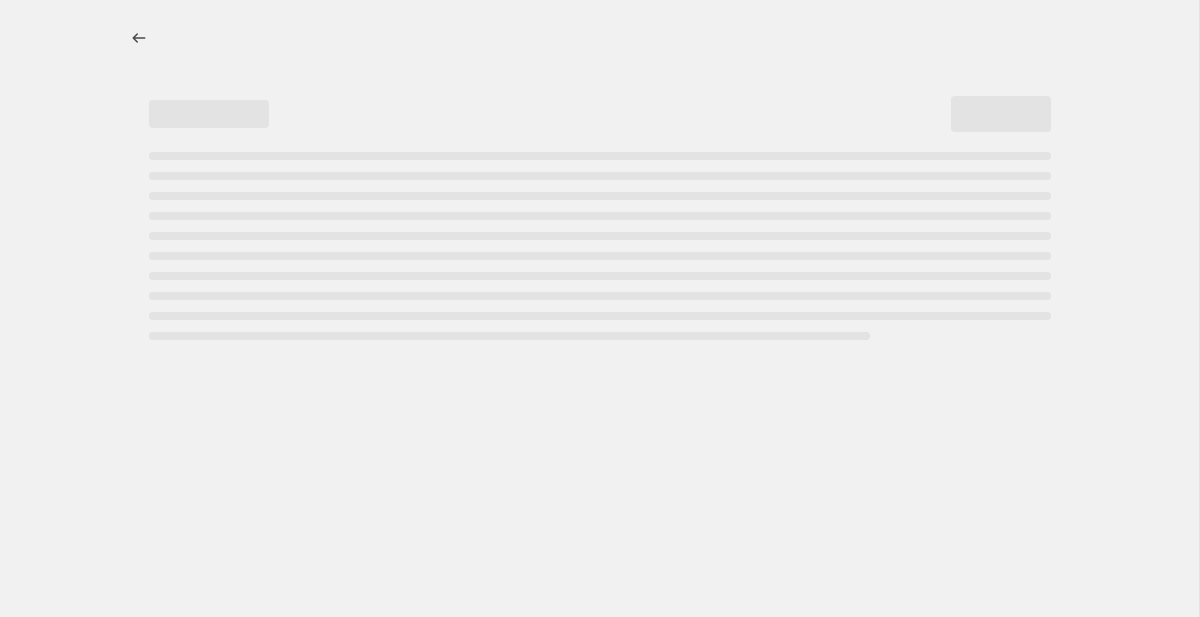 select on "percentage" 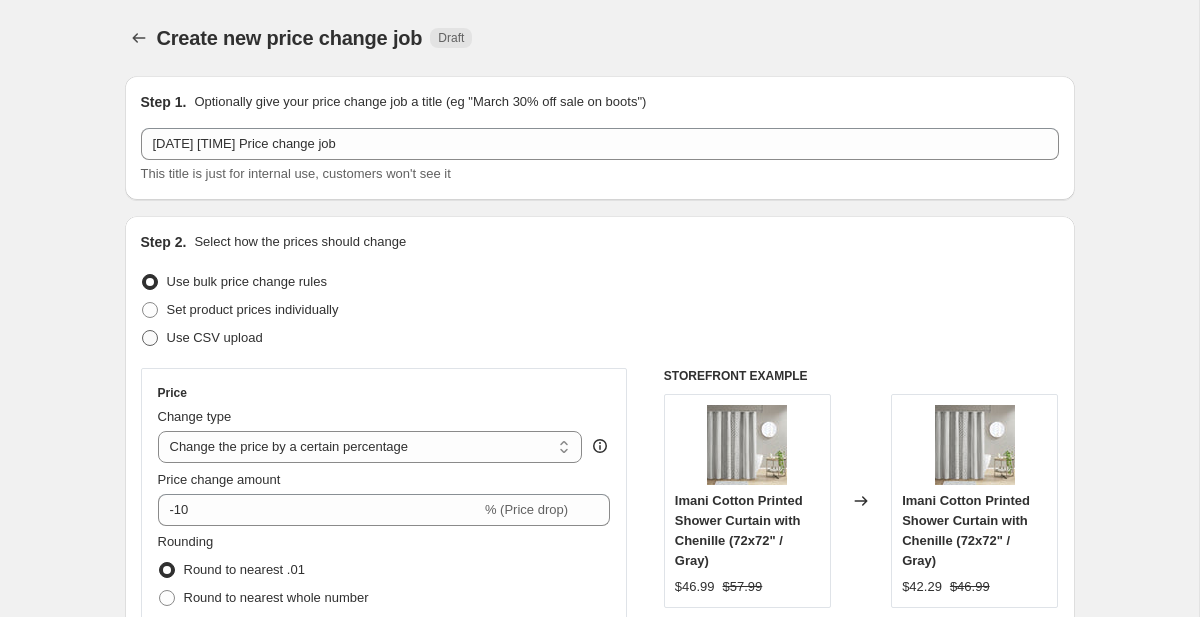 click on "Use CSV upload" at bounding box center (215, 337) 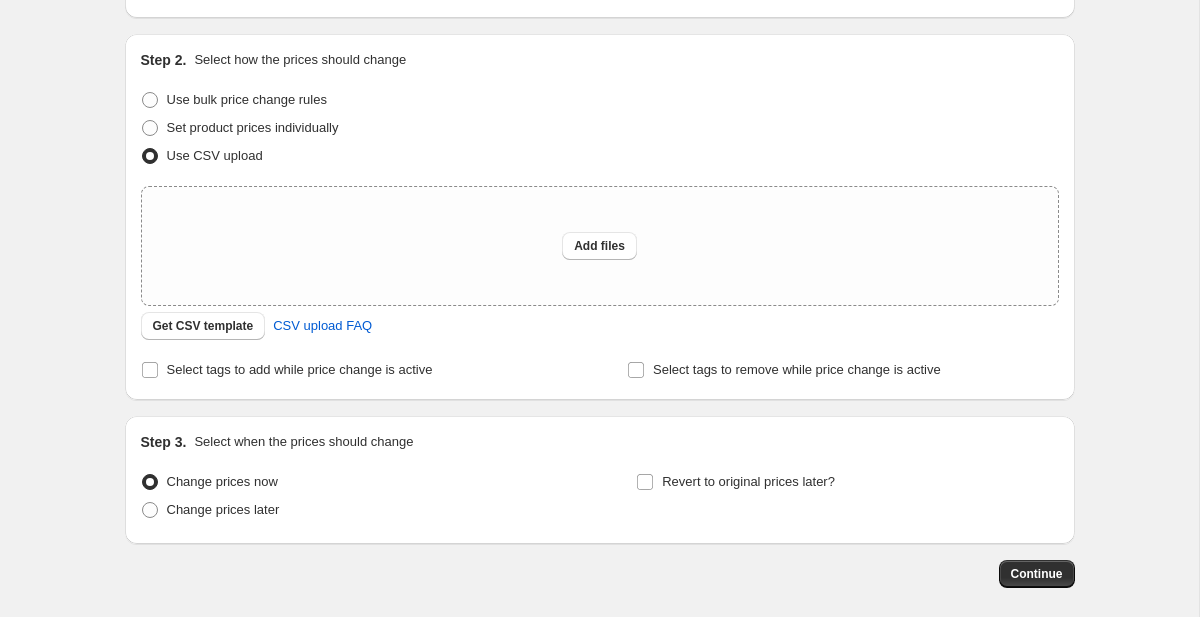 scroll, scrollTop: 211, scrollLeft: 0, axis: vertical 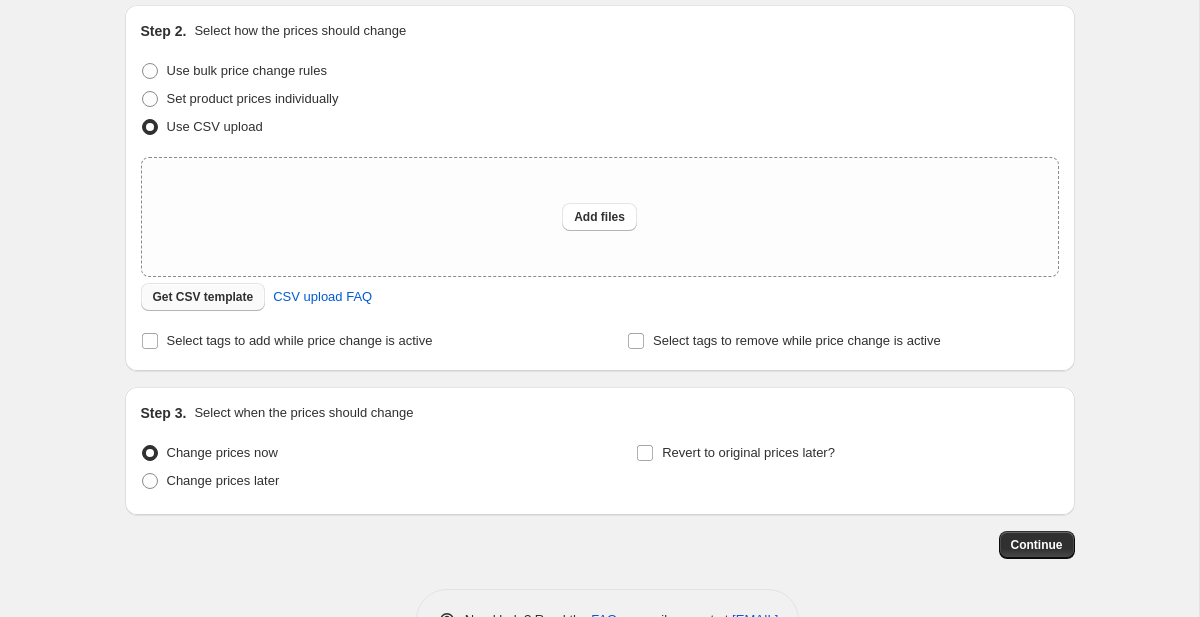 click on "Get CSV template" at bounding box center (203, 297) 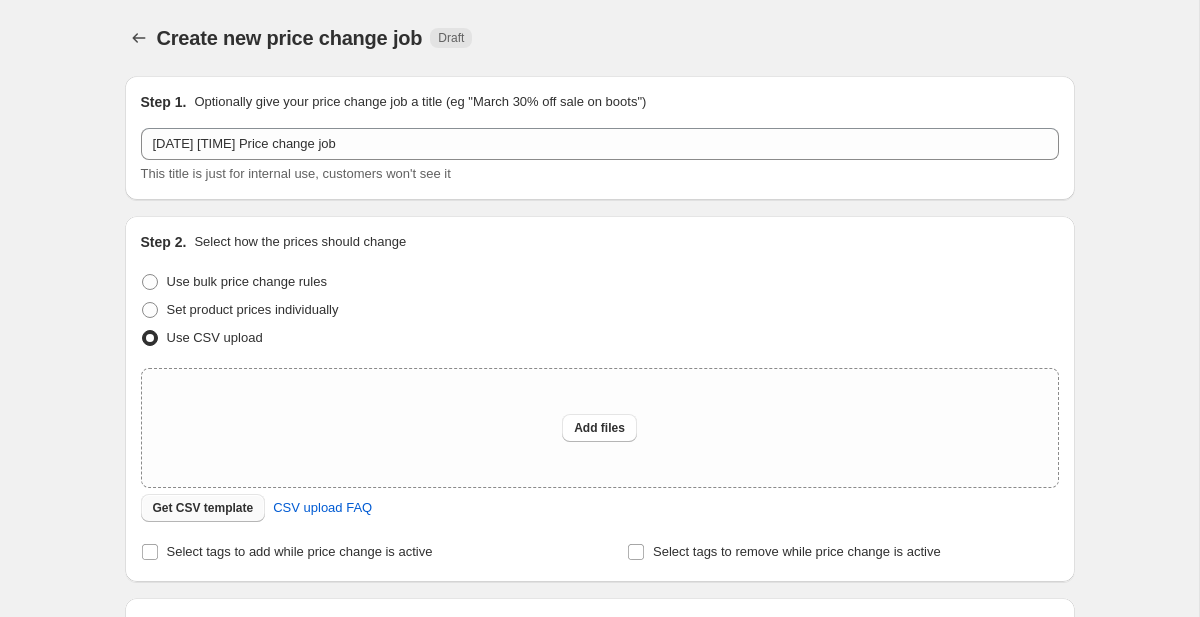 scroll, scrollTop: 211, scrollLeft: 0, axis: vertical 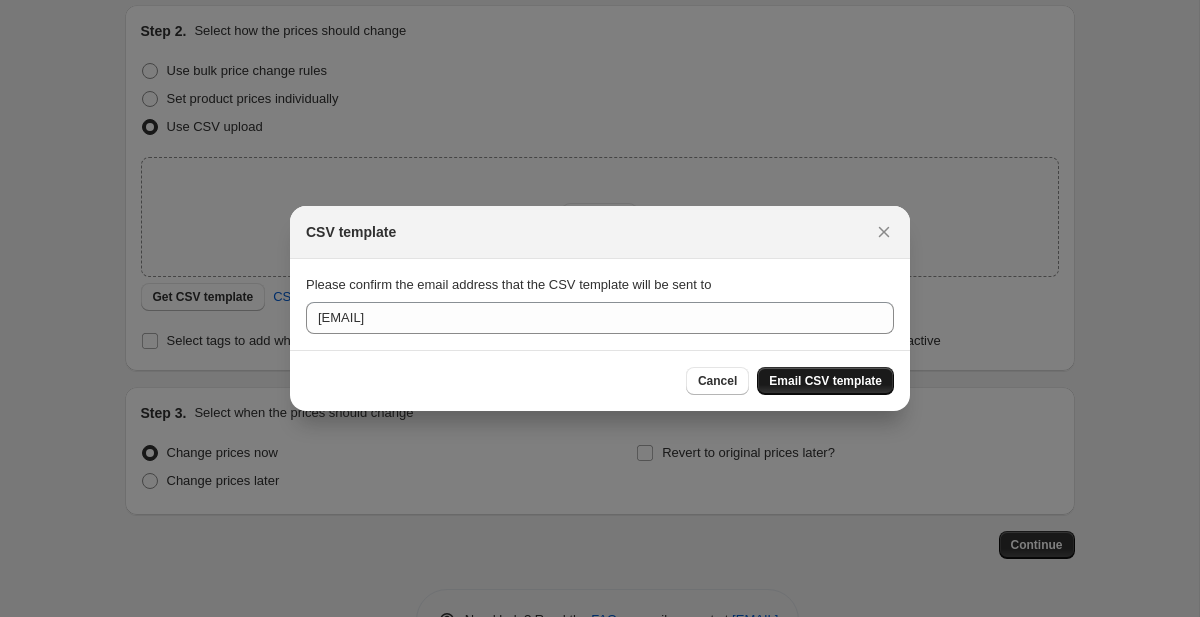 click on "Email CSV template" at bounding box center (825, 381) 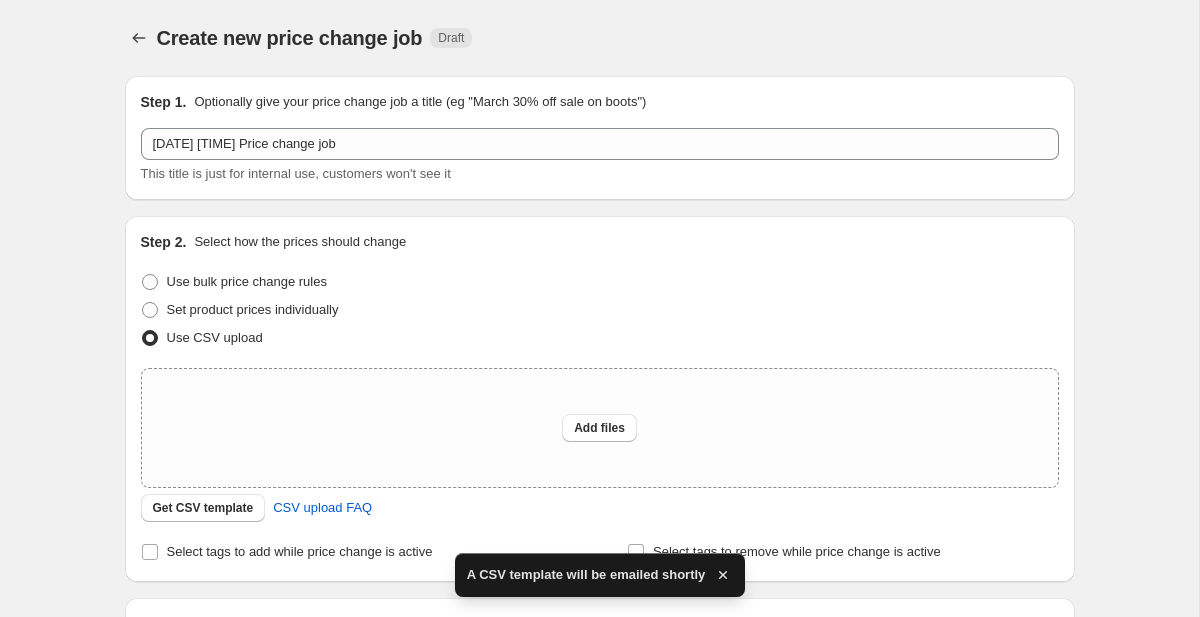 scroll, scrollTop: 211, scrollLeft: 0, axis: vertical 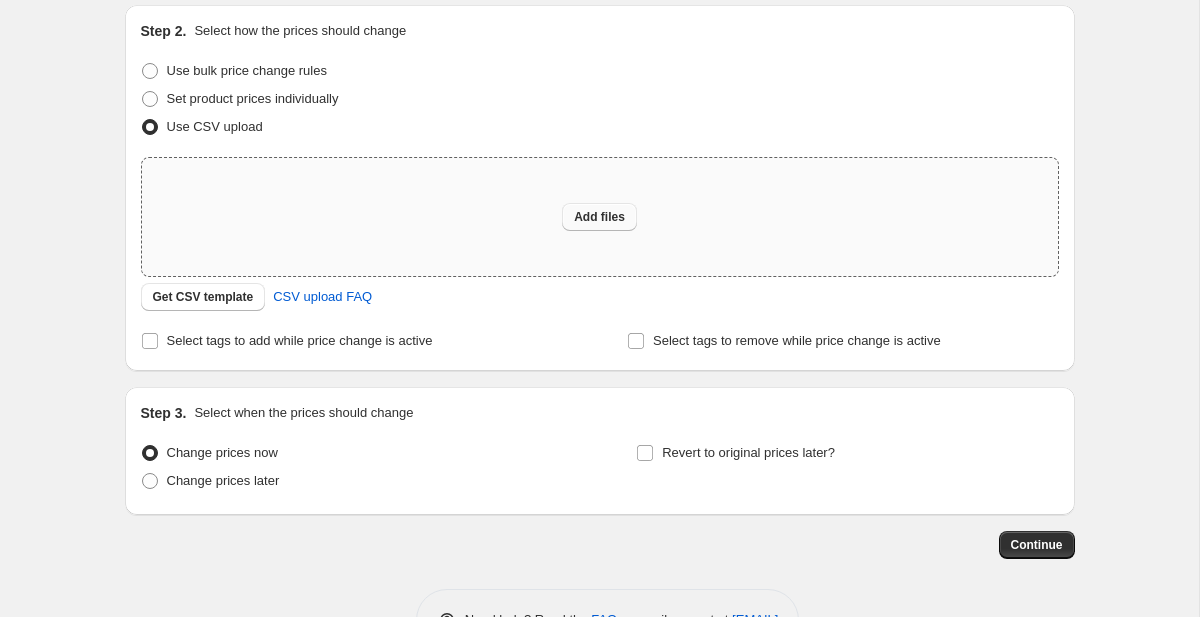 click on "Add files" at bounding box center [599, 217] 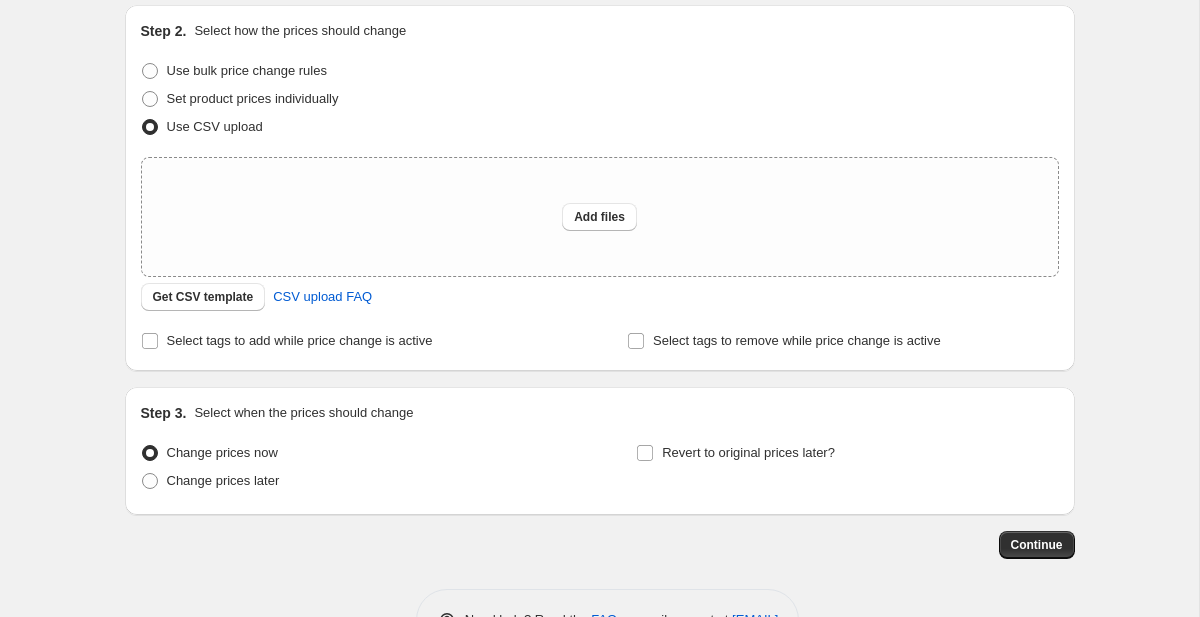 type 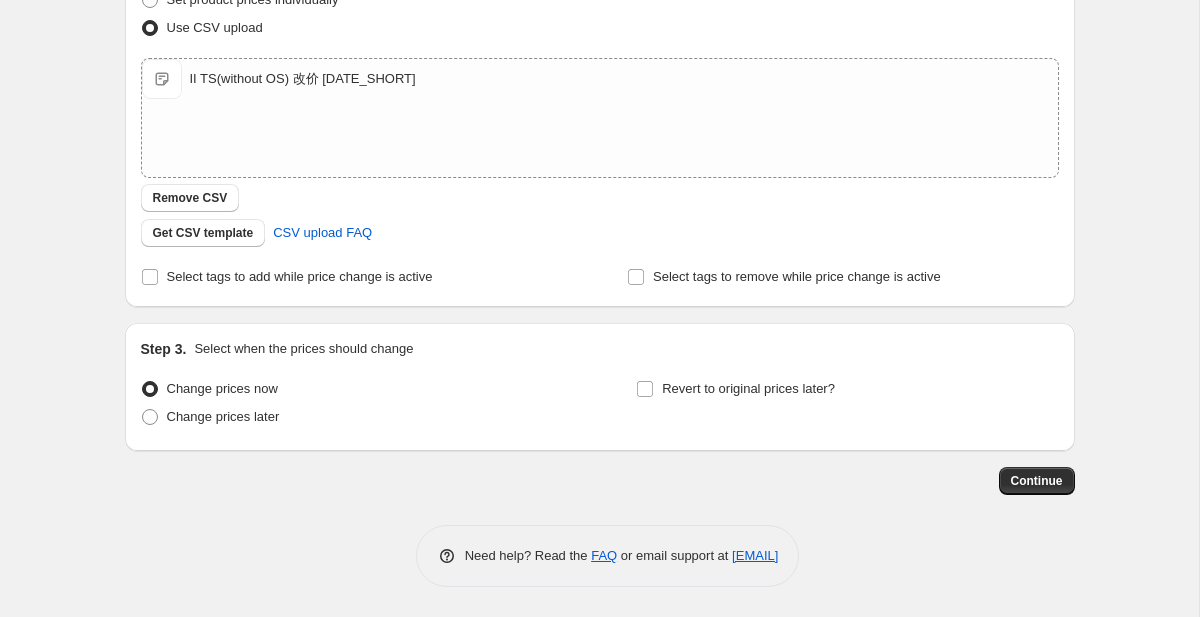 scroll, scrollTop: 0, scrollLeft: 0, axis: both 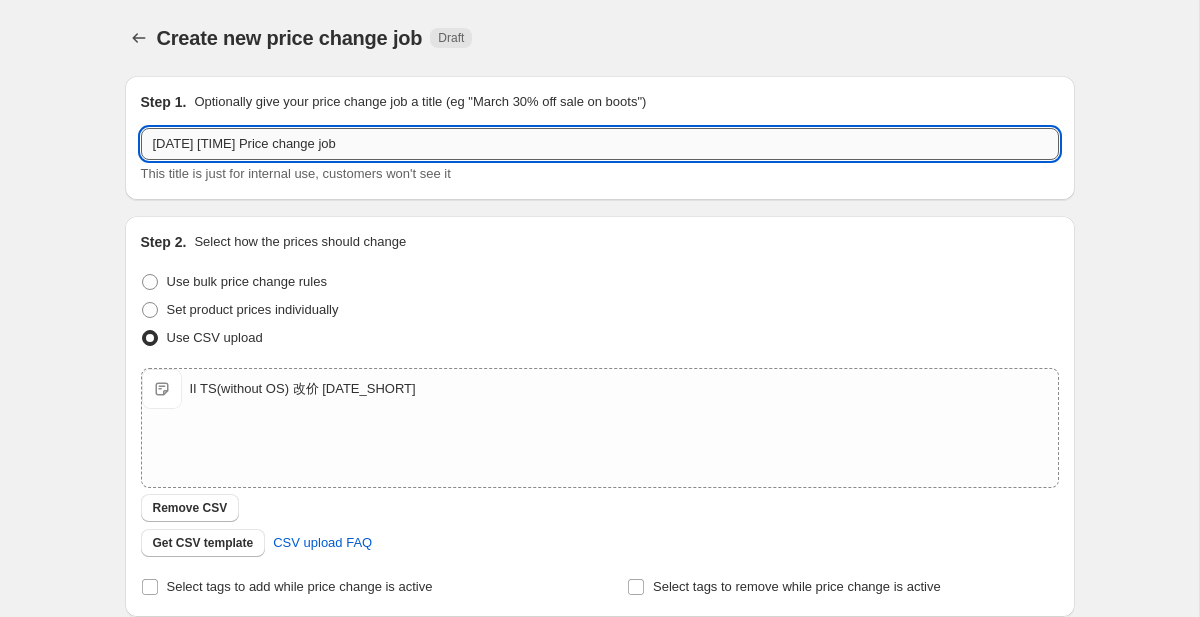 click on "[DATE] [TIME] Price change job" at bounding box center (600, 144) 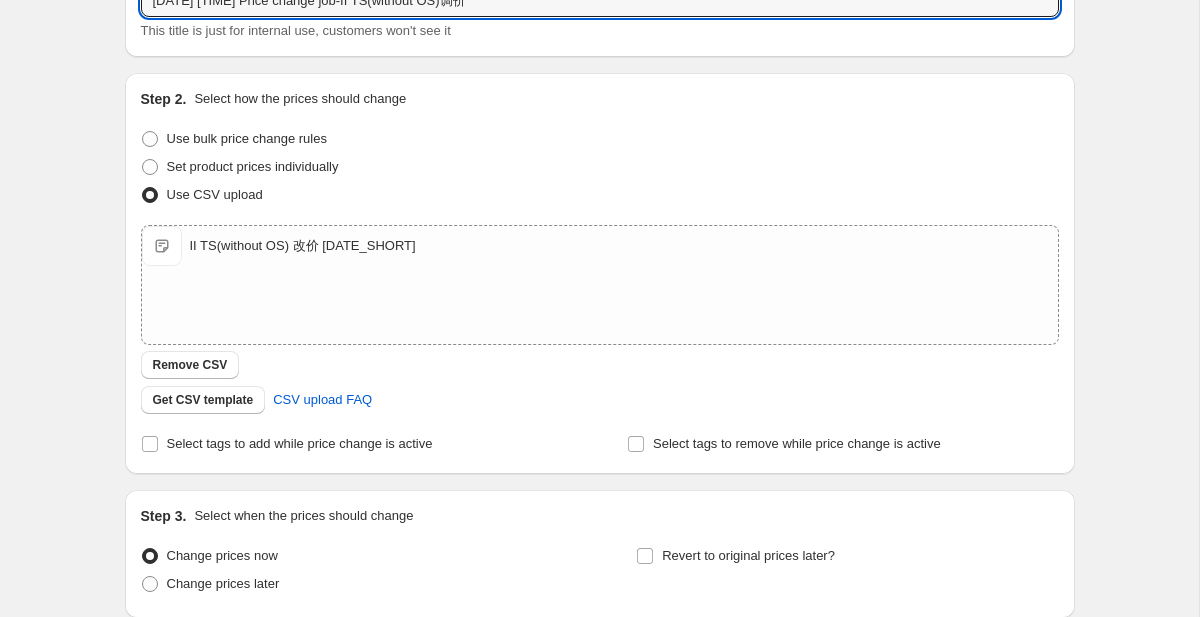 scroll, scrollTop: 310, scrollLeft: 0, axis: vertical 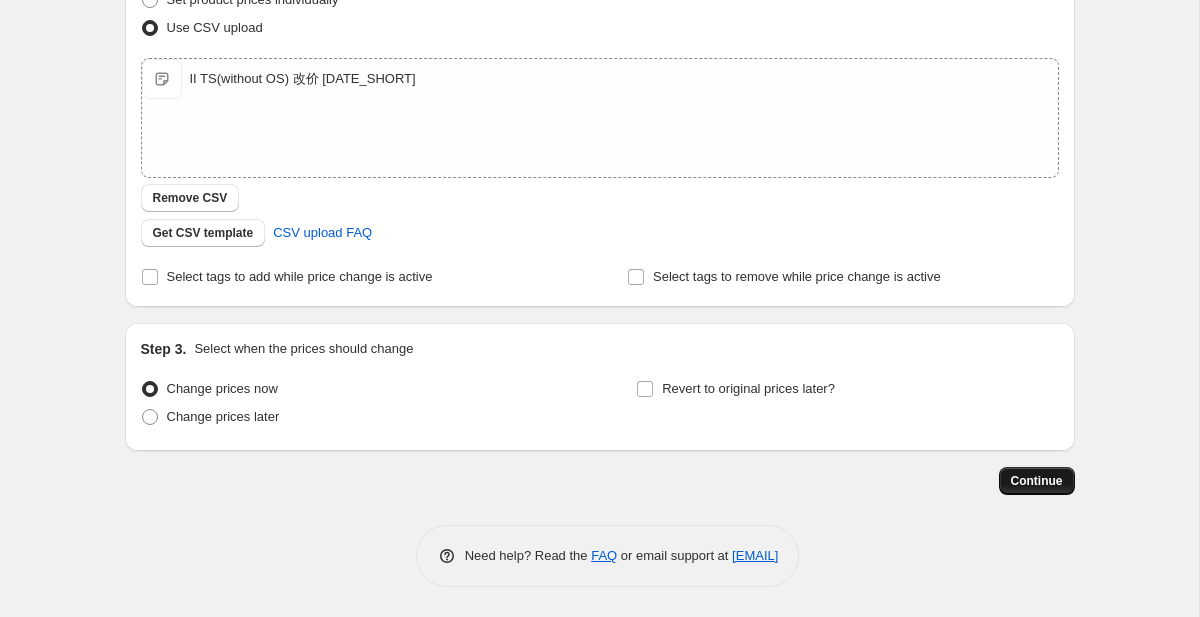 type on "[DATE] [TIME] Price change job-II TS(without OS)调价" 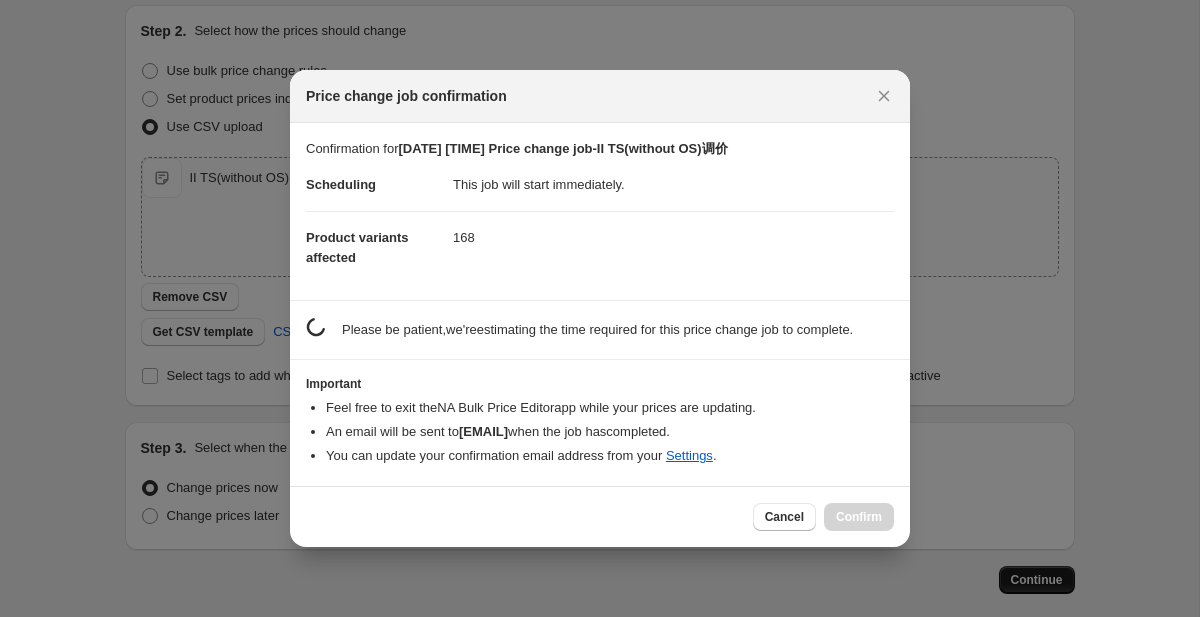 scroll, scrollTop: 0, scrollLeft: 0, axis: both 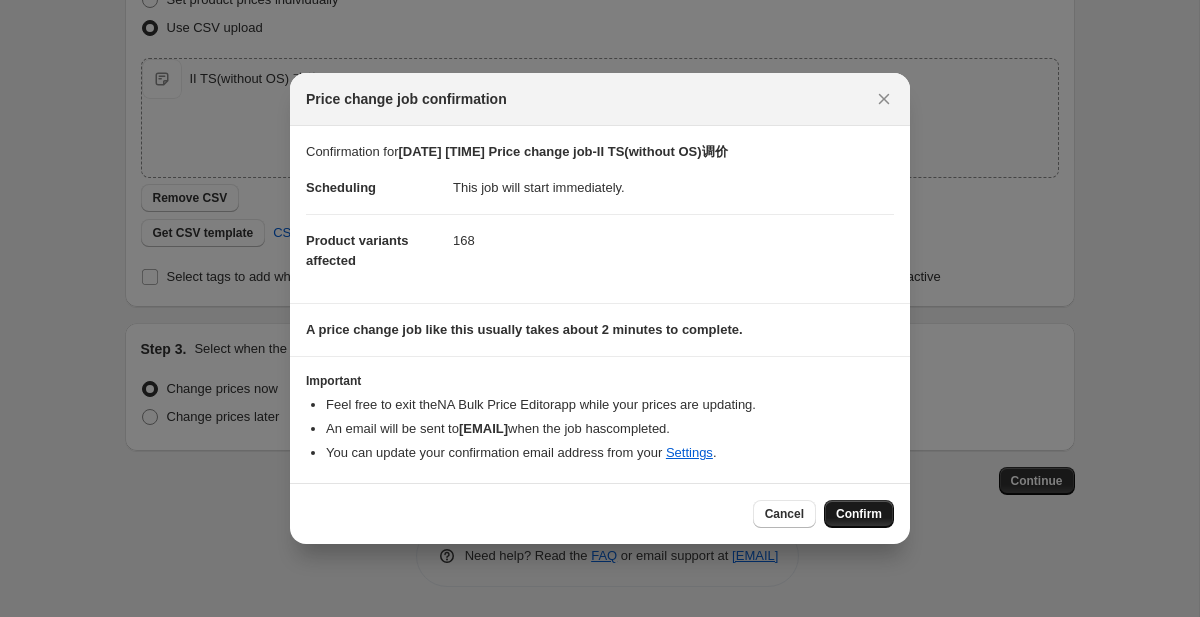 click on "Confirm" at bounding box center [859, 514] 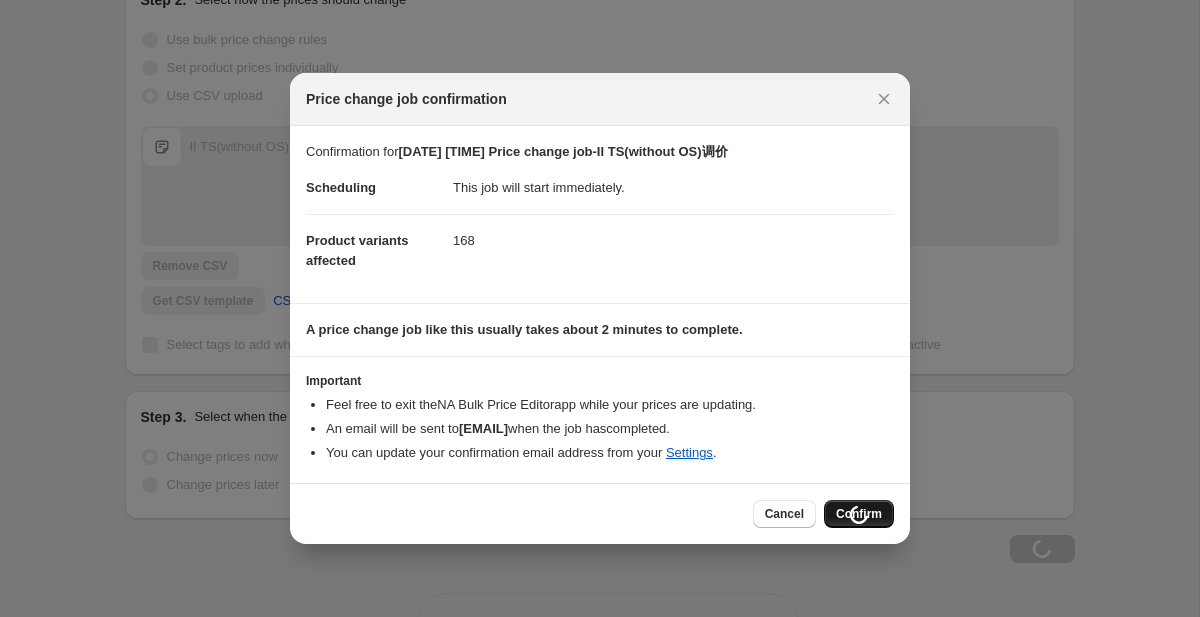 scroll, scrollTop: 378, scrollLeft: 0, axis: vertical 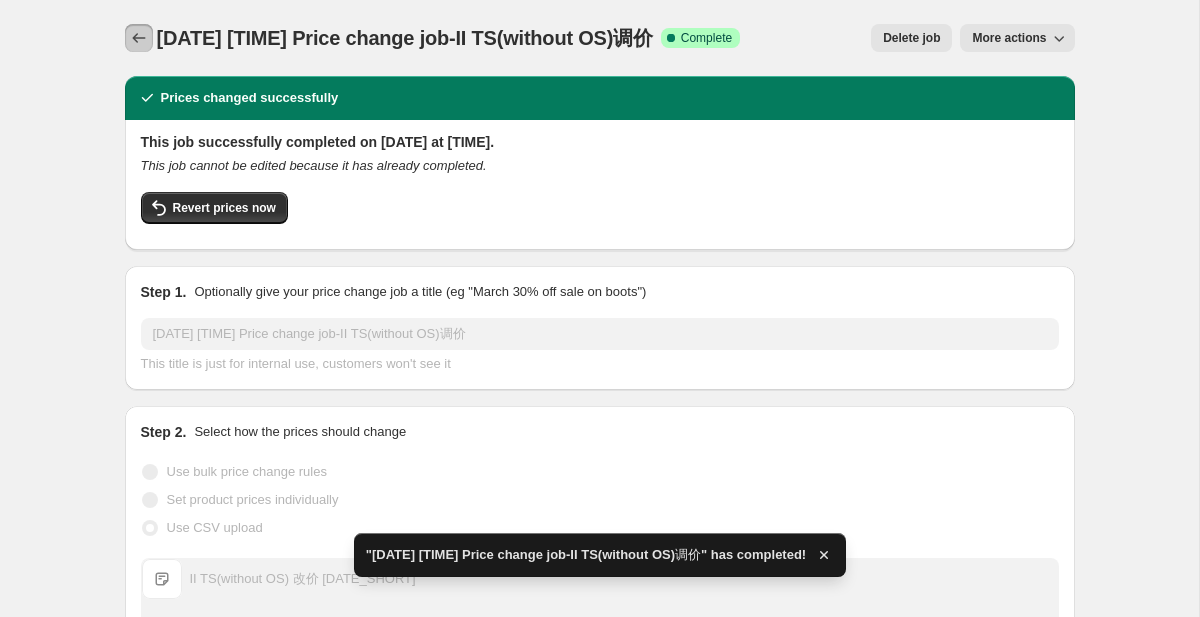 click 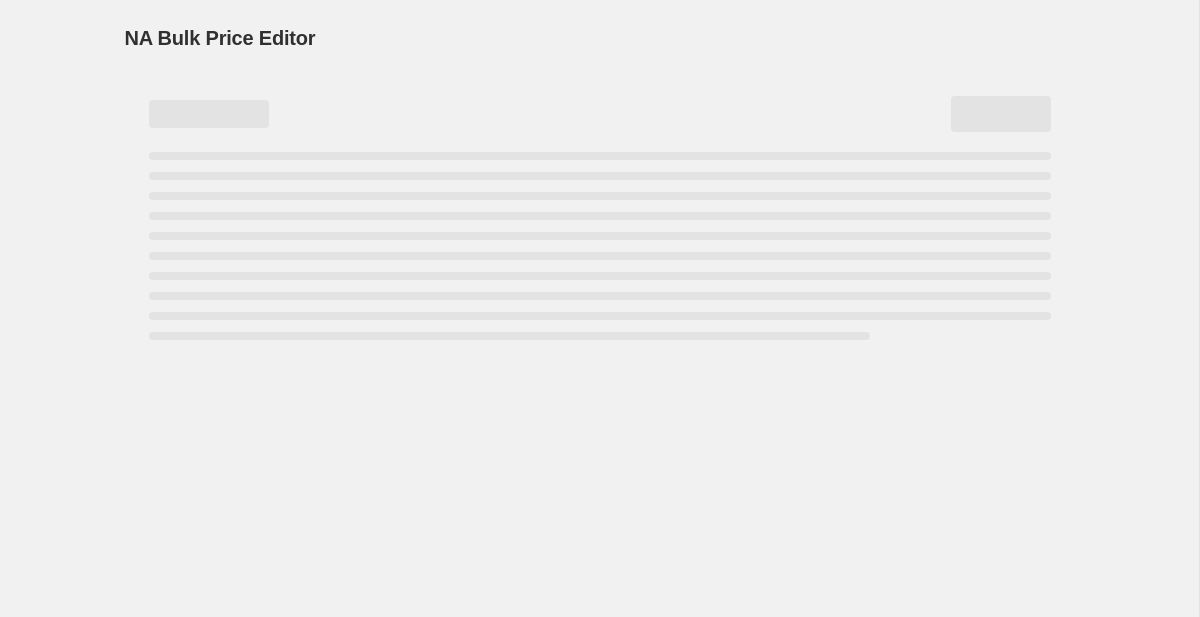 scroll, scrollTop: 0, scrollLeft: 0, axis: both 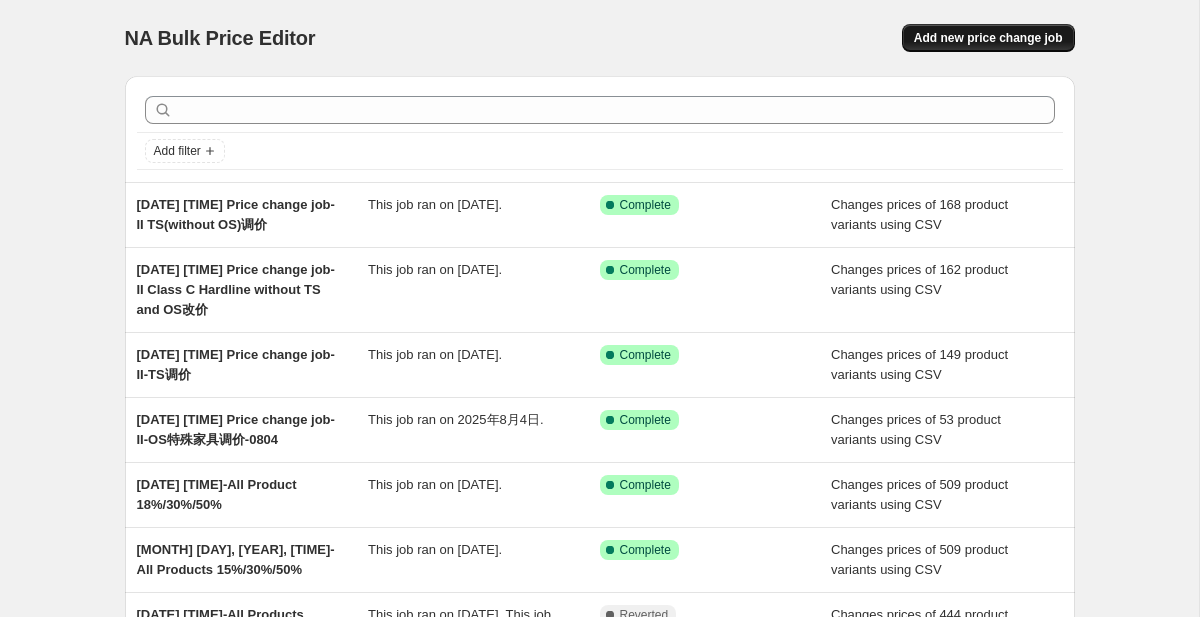 click on "Add new price change job" at bounding box center [988, 38] 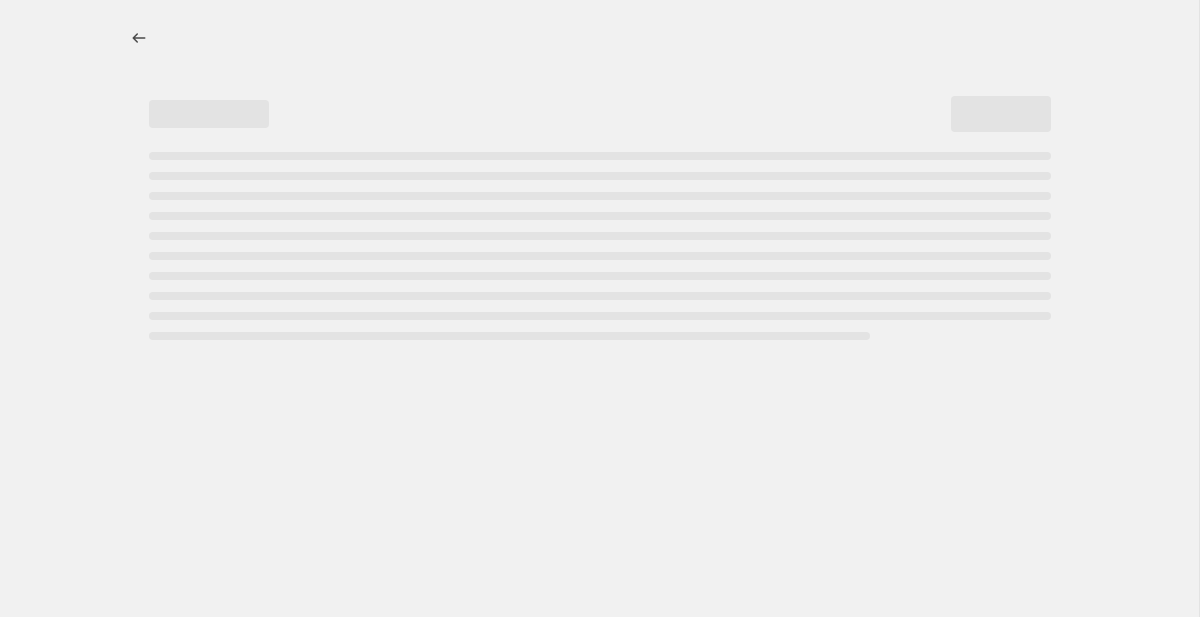 select on "percentage" 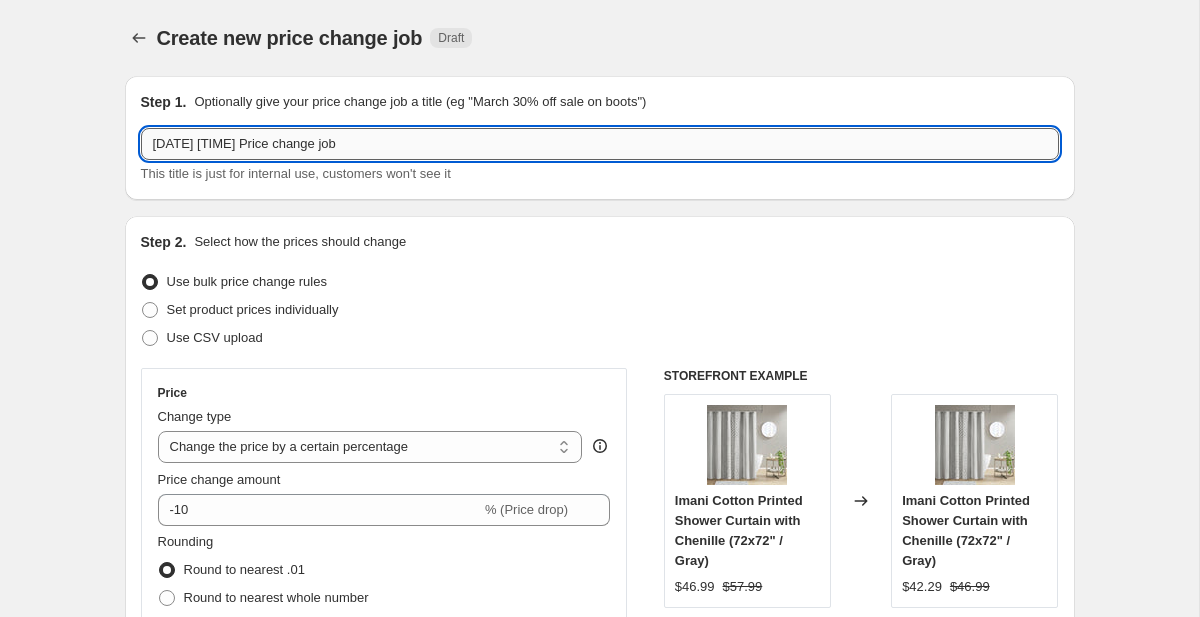 click on "2025年8月8日 13:33:39 Price change job" at bounding box center (600, 144) 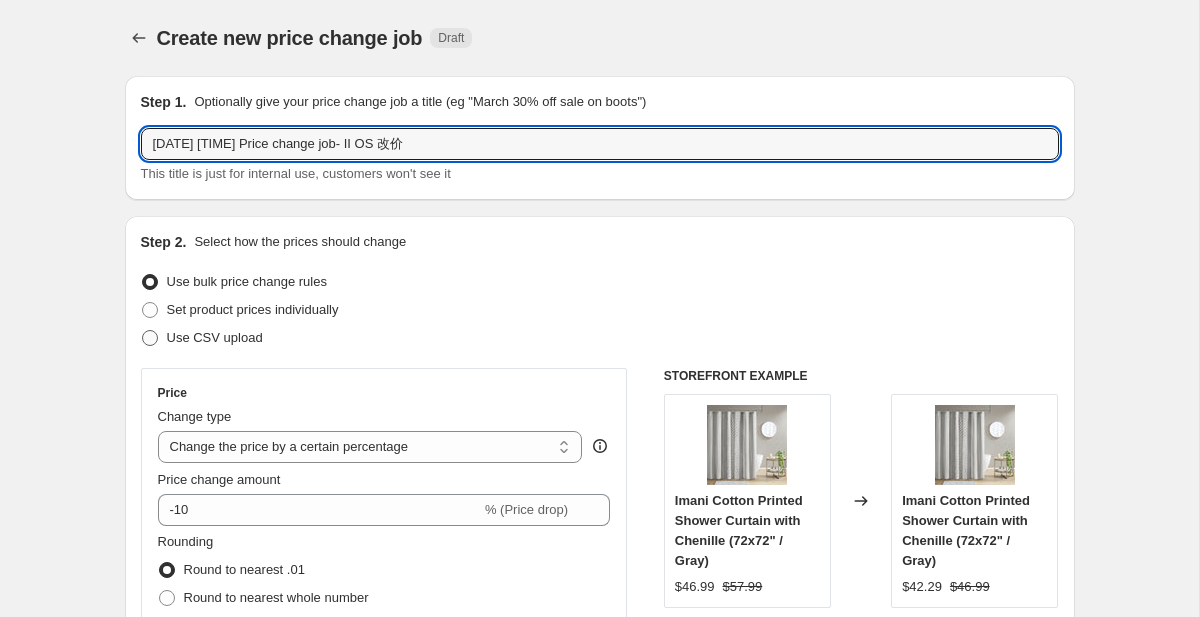 type on "2025年8月8日 13:33:39 Price change job- II OS 改价" 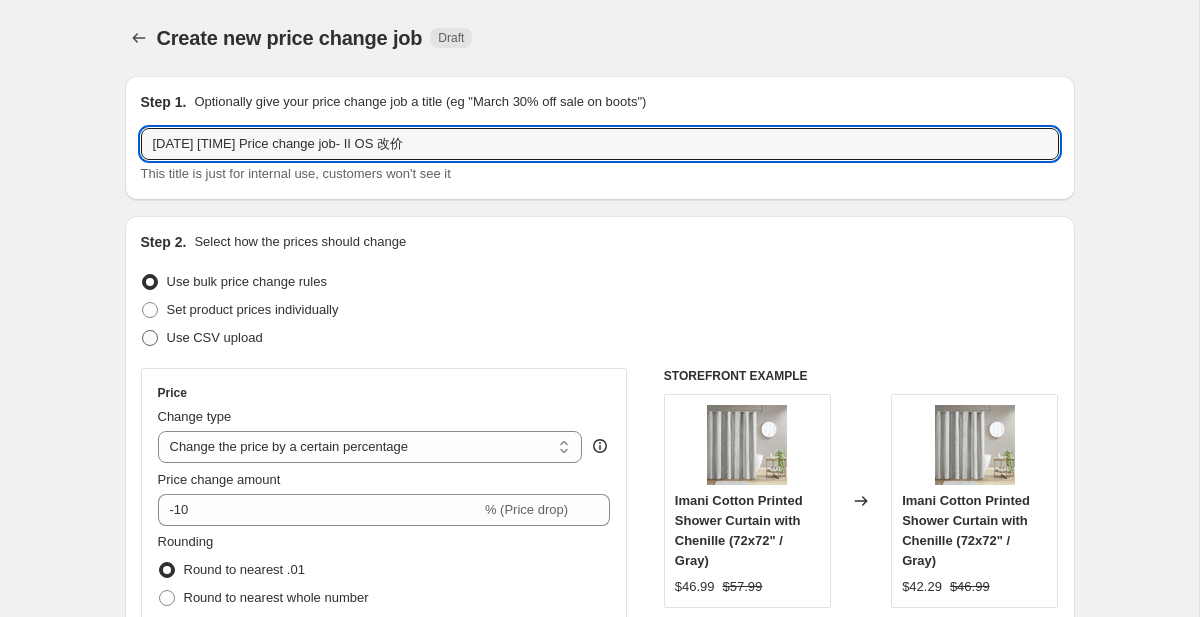 radio on "true" 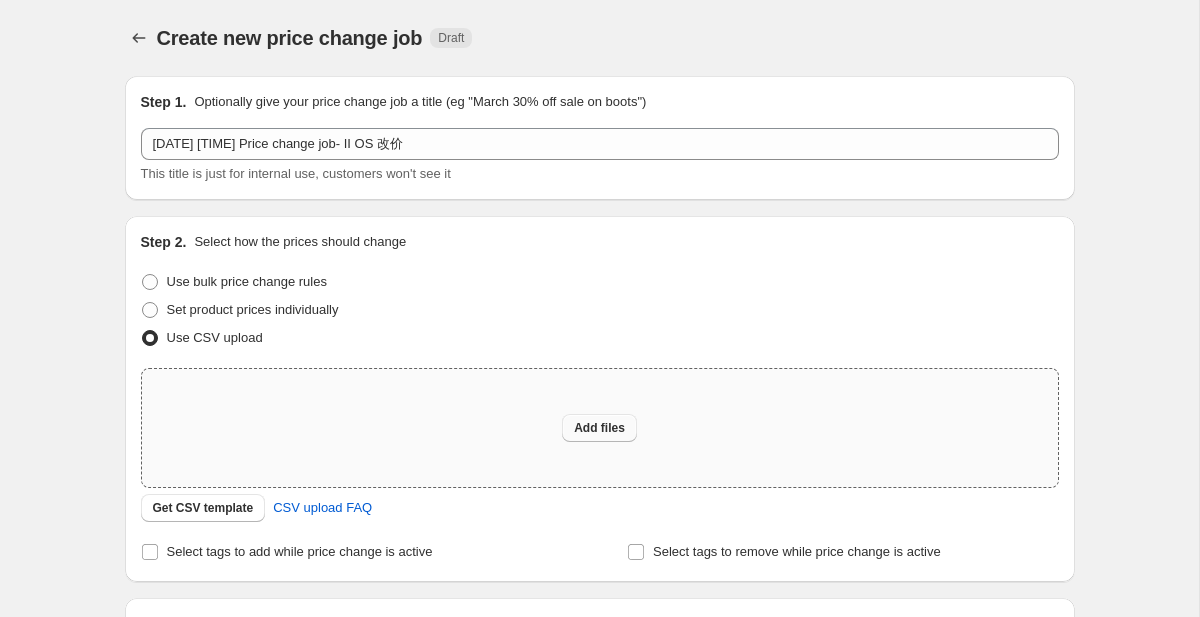 click on "Add files" at bounding box center (599, 428) 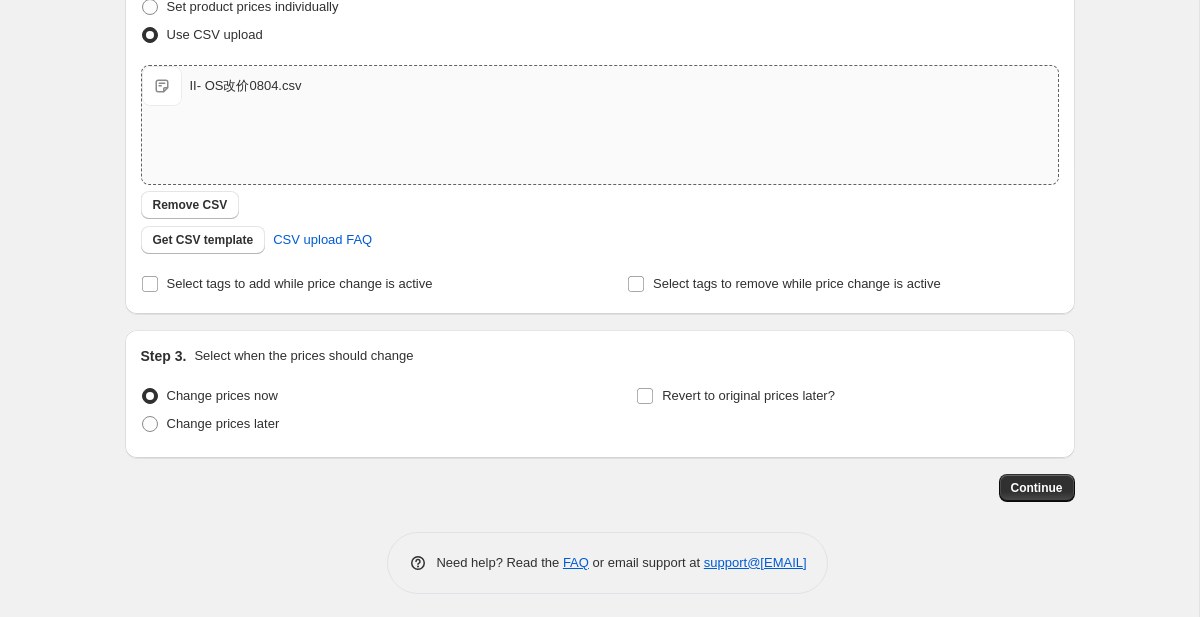 scroll, scrollTop: 310, scrollLeft: 0, axis: vertical 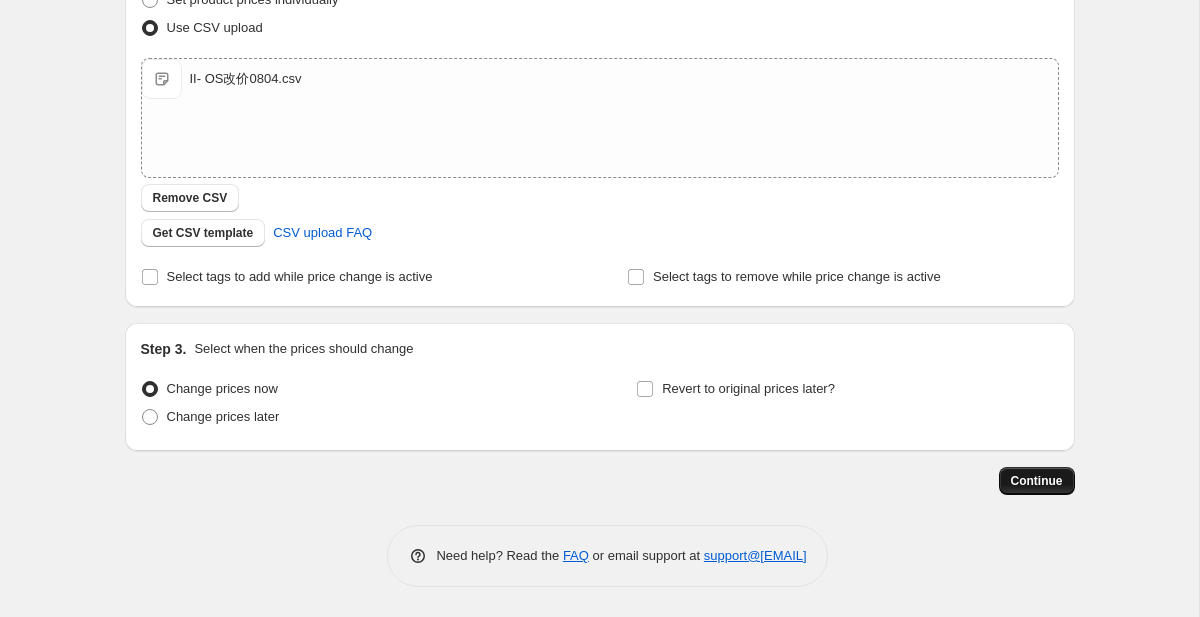 click on "Continue" at bounding box center (1037, 481) 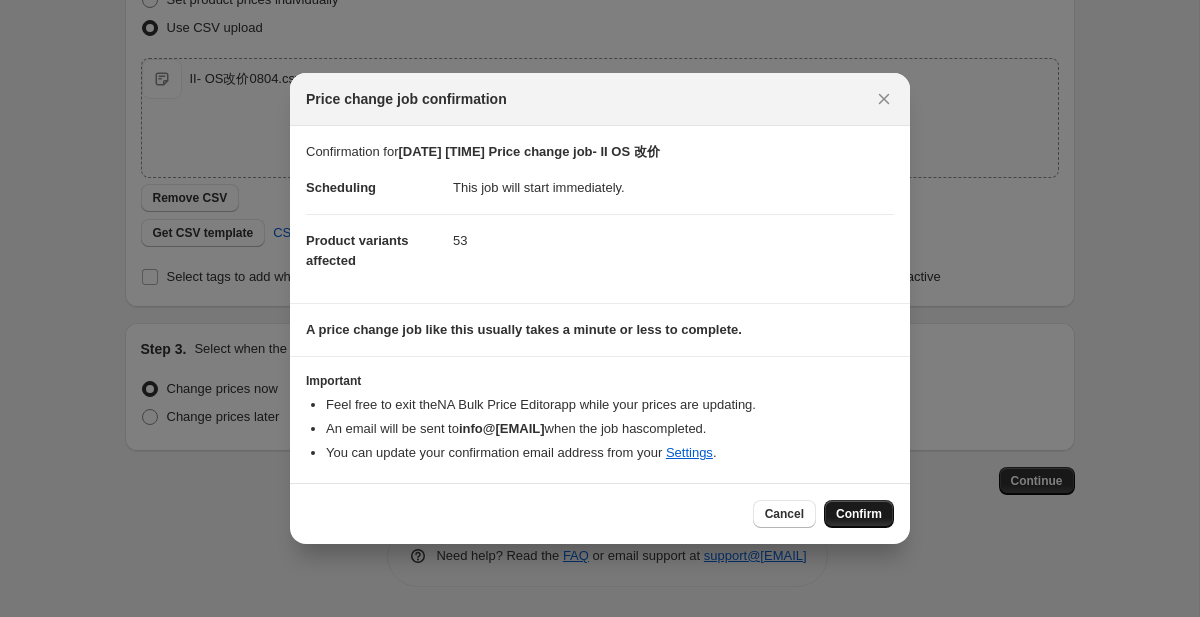 click on "Confirm" at bounding box center (859, 514) 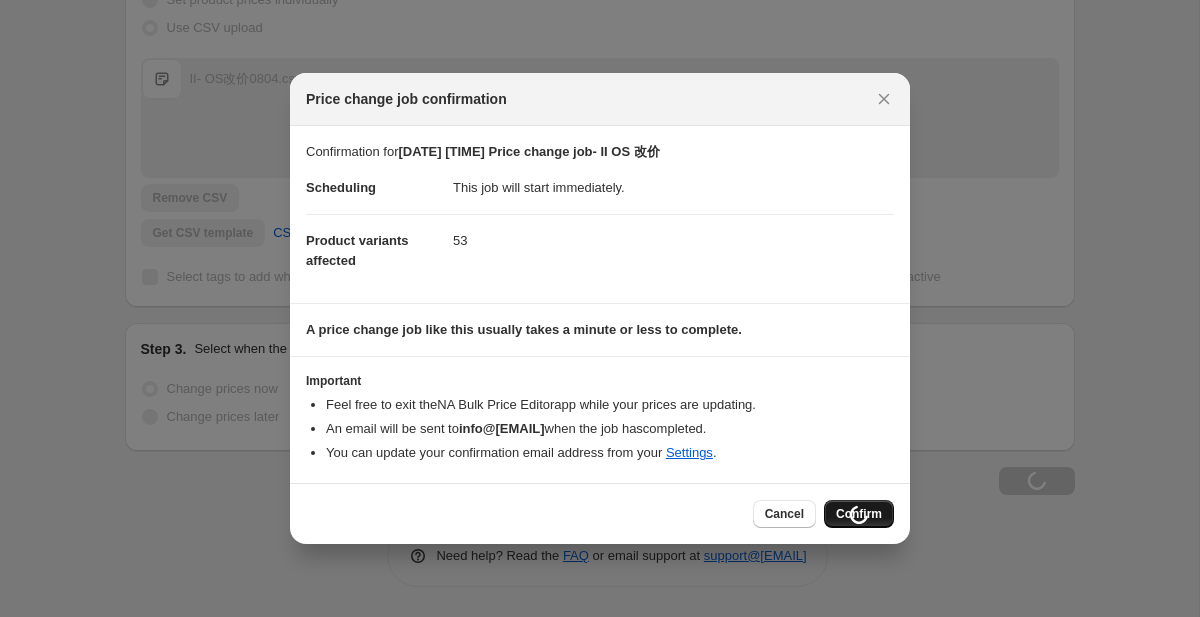 scroll, scrollTop: 378, scrollLeft: 0, axis: vertical 